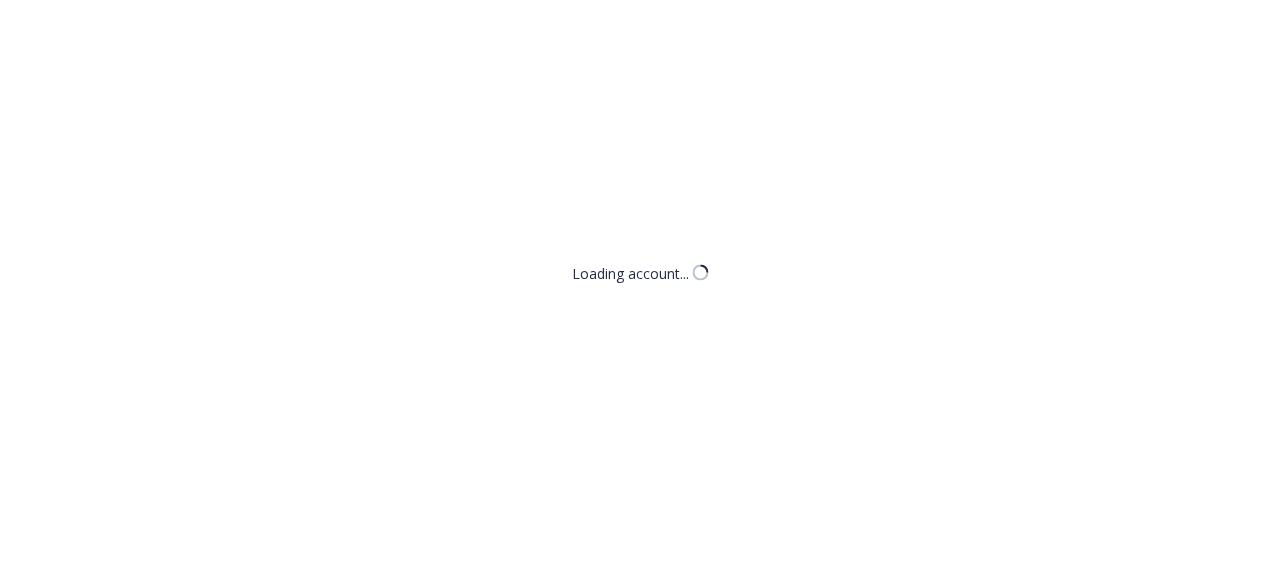 scroll, scrollTop: 0, scrollLeft: 0, axis: both 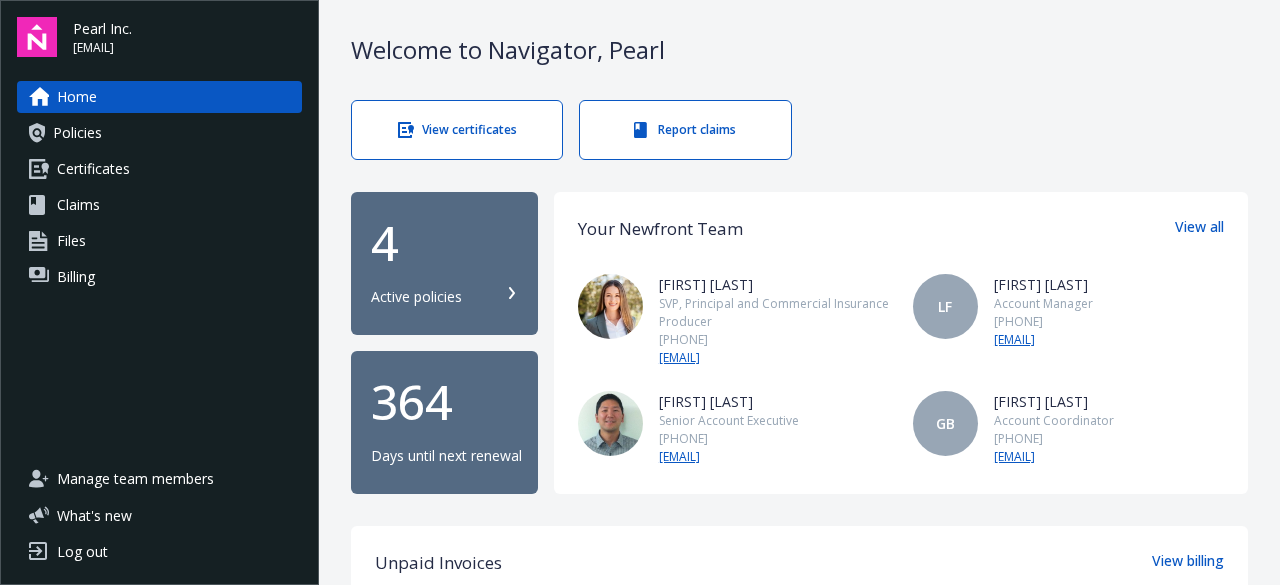 click on "Home Policies Certificates Claims Files Billing" at bounding box center (159, 260) 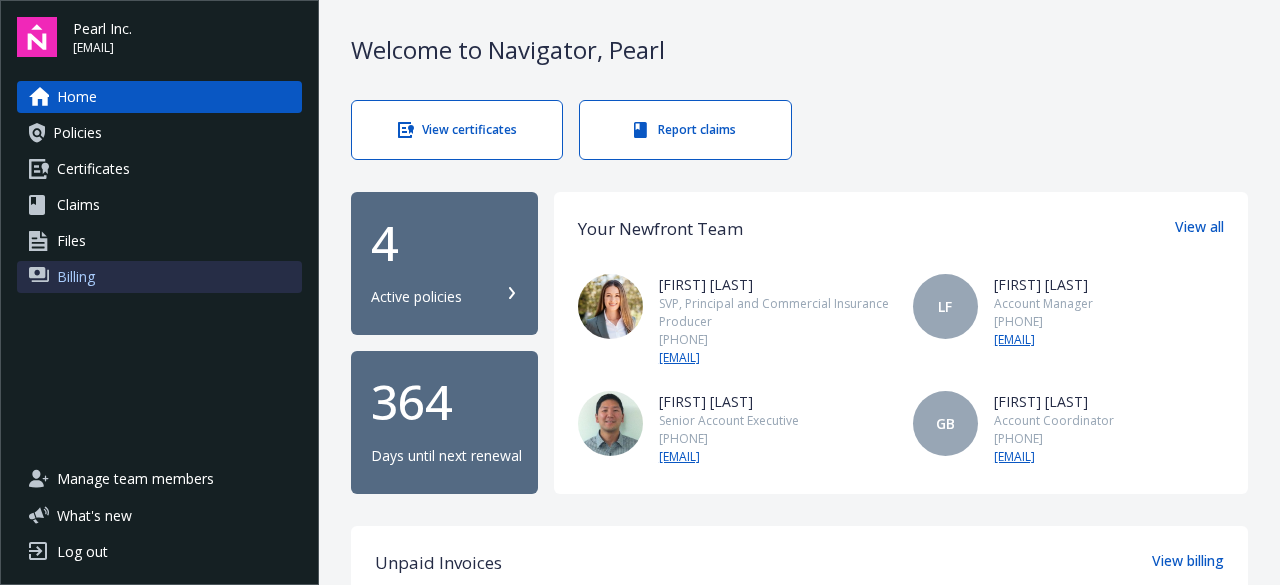 click on "Billing" at bounding box center [76, 277] 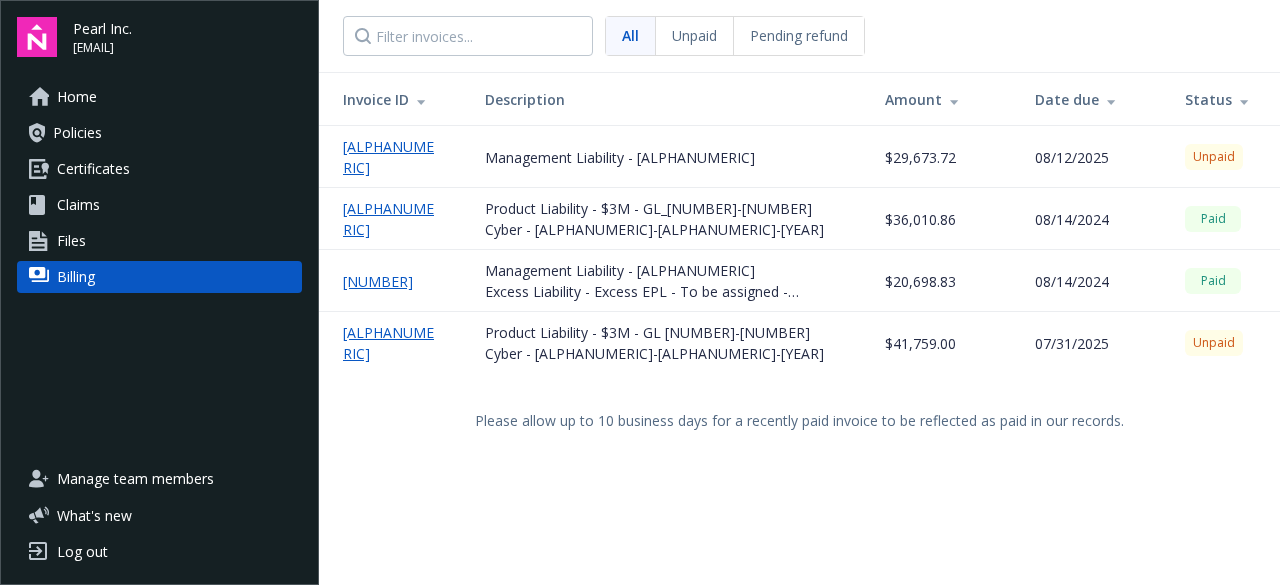 click on "53448EF0" at bounding box center (398, 157) 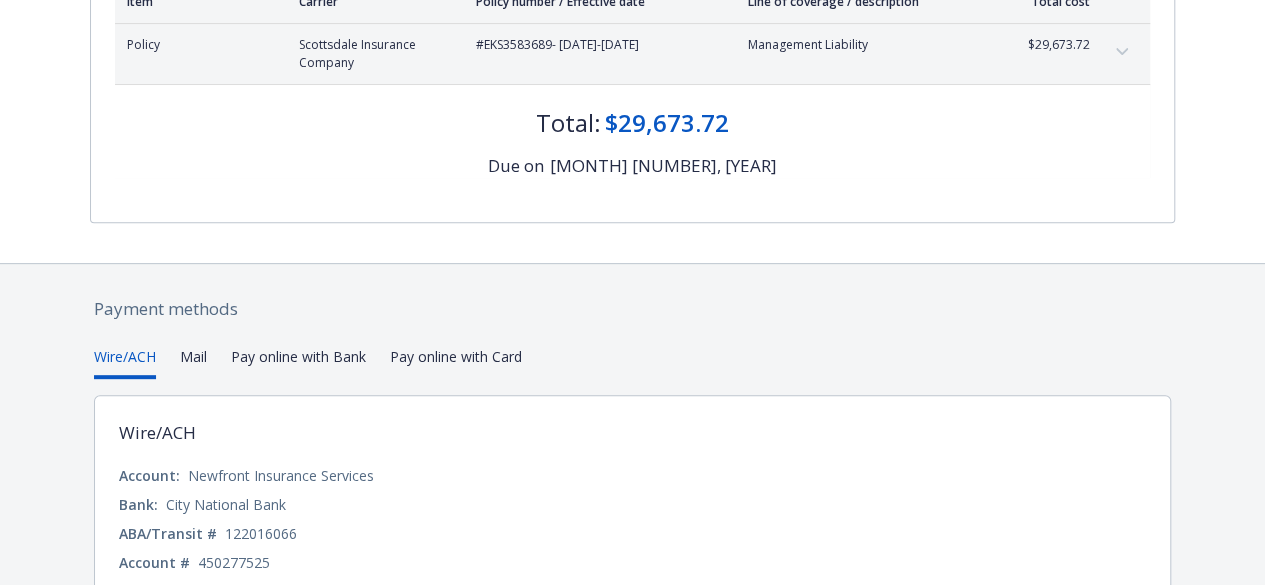 scroll, scrollTop: 393, scrollLeft: 0, axis: vertical 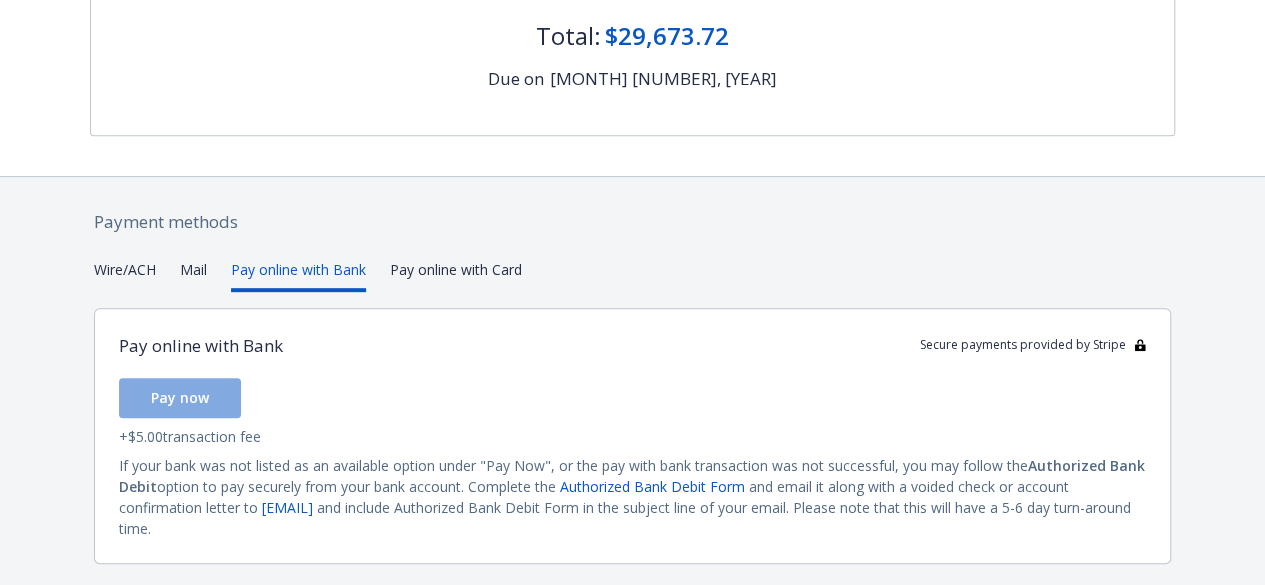click on "Pay online with Bank" at bounding box center (298, 275) 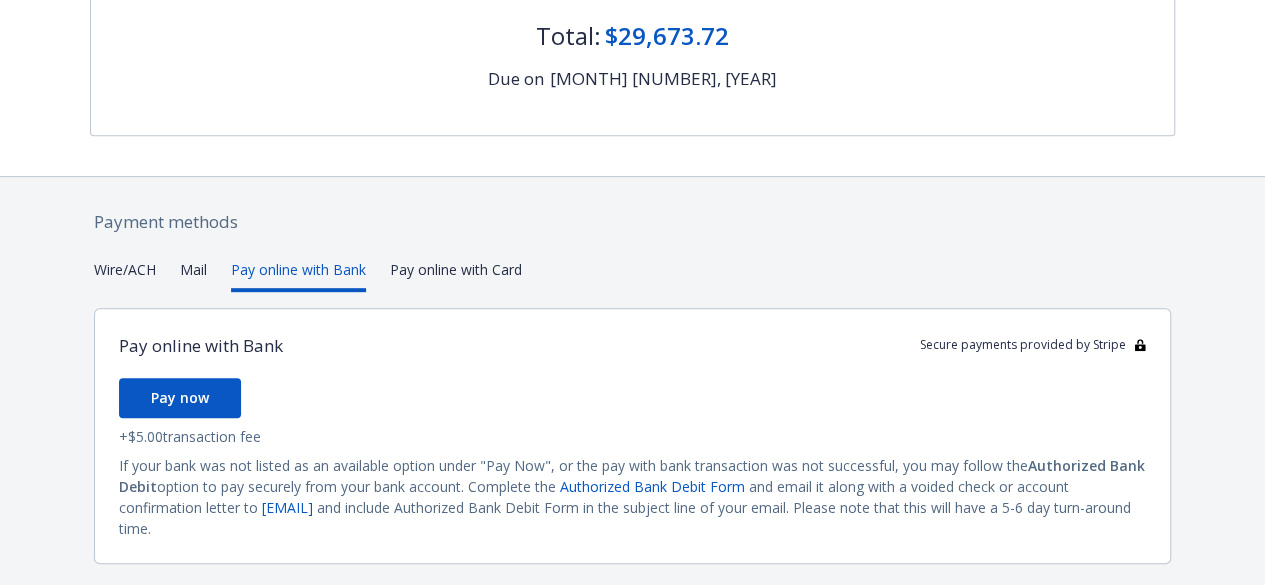 click on "Payment methods Wire/ACH Mail Pay online with Bank Pay online with Bank Secure payments provided by Stripe Pay now + $[NUMBER]  transaction fee If your bank was not listed as an available option under "Pay Now", or the pay with bank transaction was not successful, you may follow the  Authorized Bank Debit  option to pay securely from your bank account. Complete the   Authorized Bank Debit Form   and email it along with a voided check or account confirmation letter to   [EMAIL]   and include Authorized Bank Debit Form in the subject line of your email. Please note that this will have a 5-6 day turn-around time. [STATE_LICENSE]" at bounding box center [632, 409] 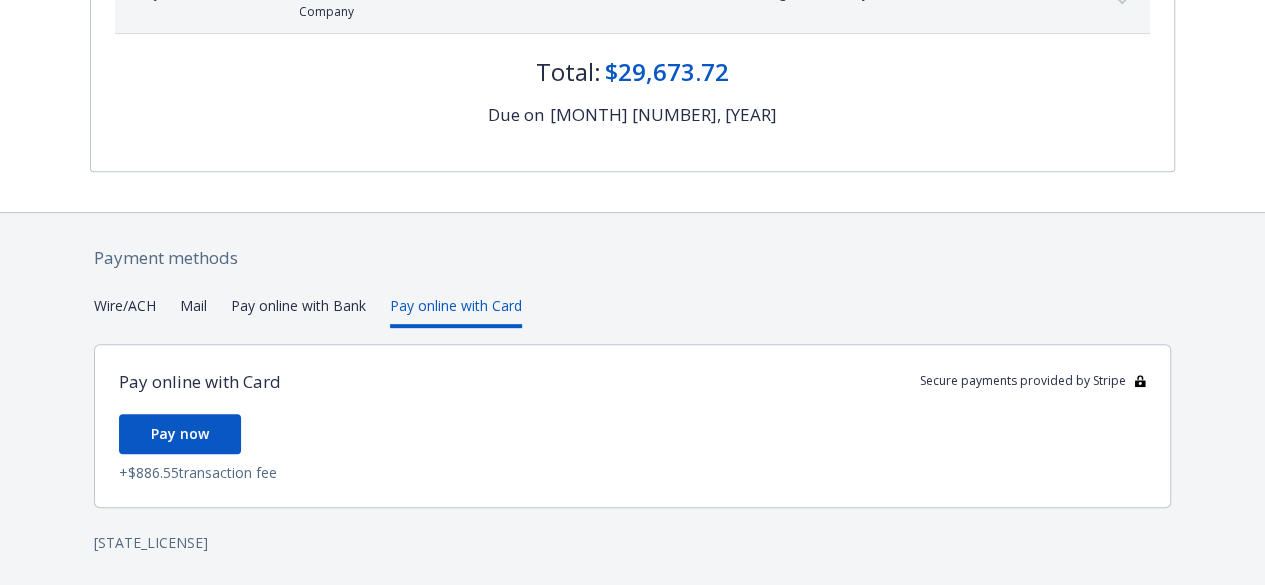 scroll, scrollTop: 354, scrollLeft: 0, axis: vertical 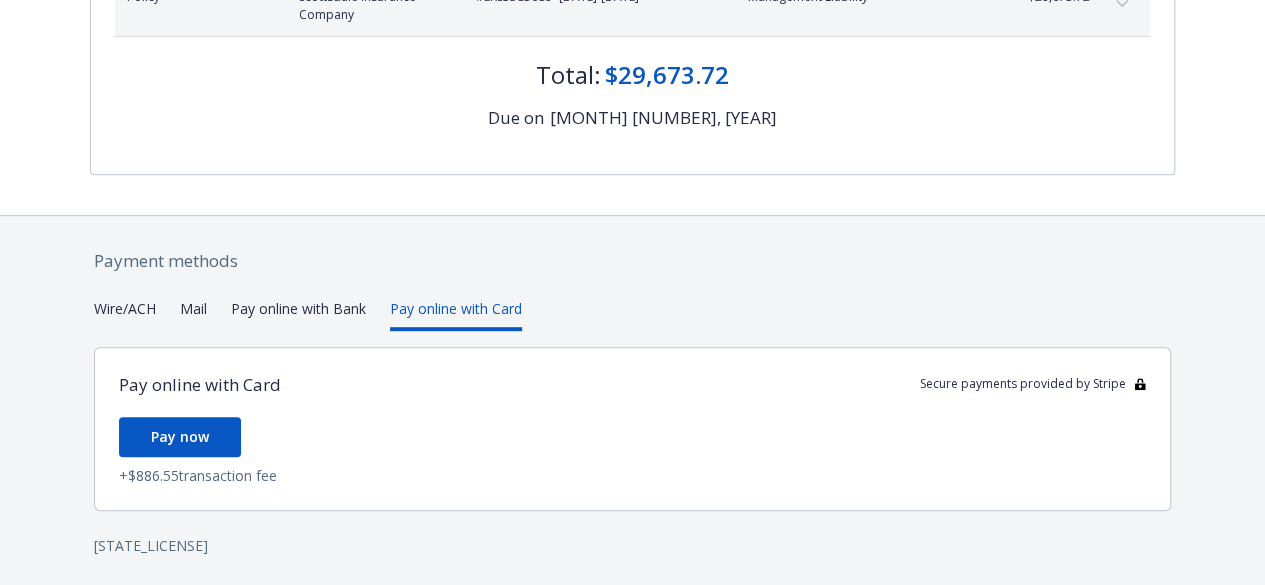 click on "Mail" at bounding box center [193, 314] 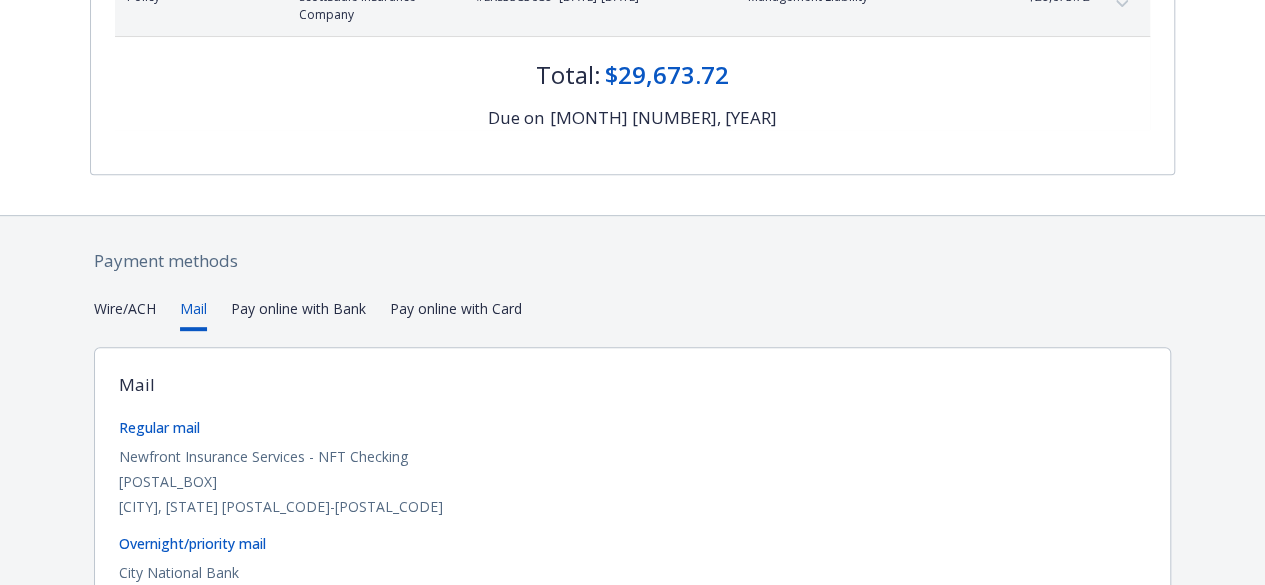 click on "Wire/ACH" at bounding box center (125, 314) 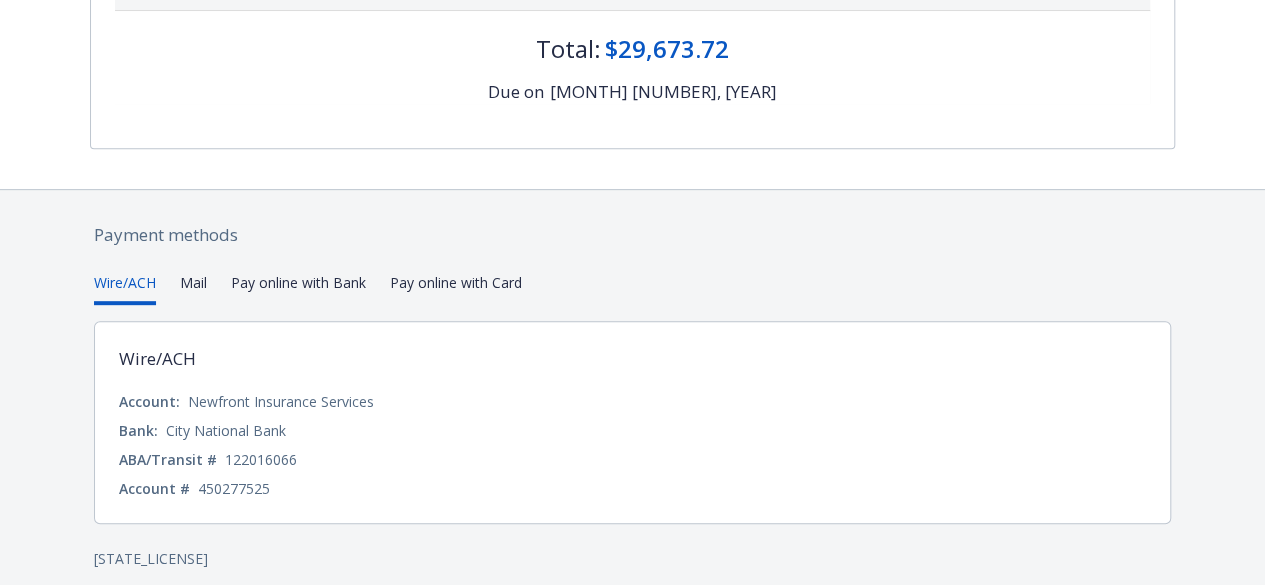 scroll, scrollTop: 393, scrollLeft: 0, axis: vertical 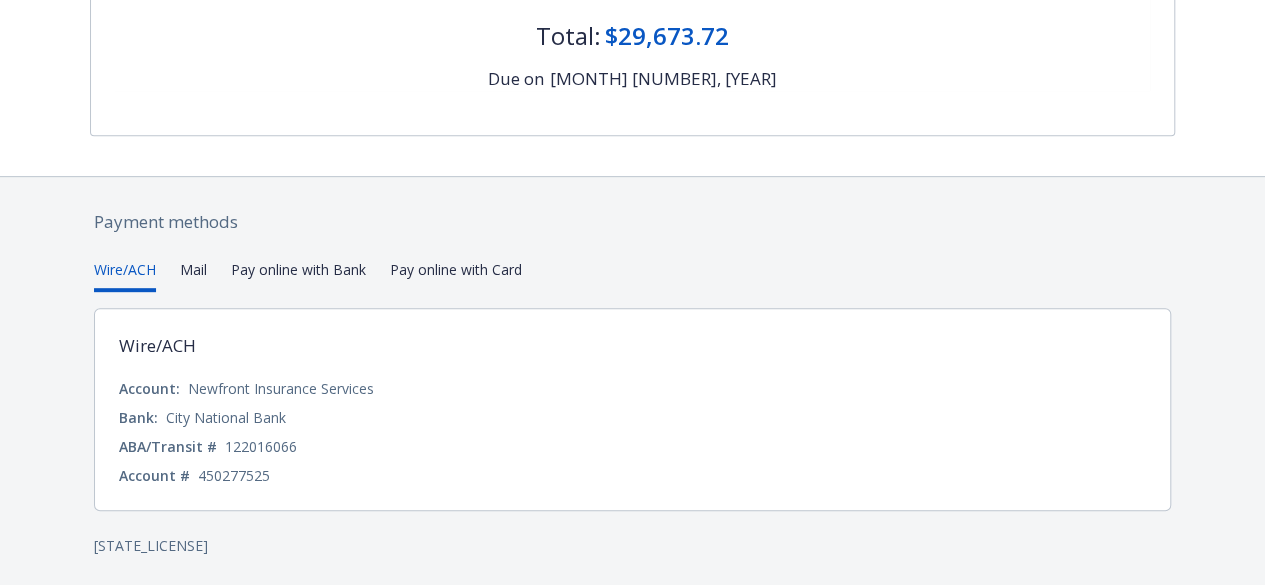 click on "Pay online with Bank" at bounding box center (298, 275) 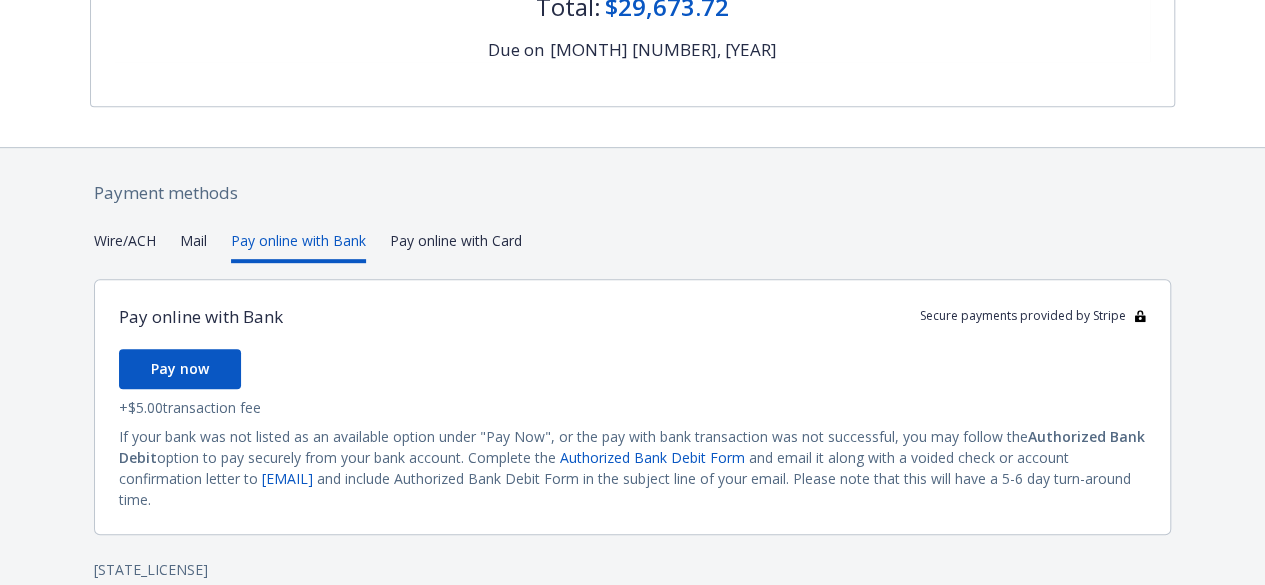scroll, scrollTop: 446, scrollLeft: 0, axis: vertical 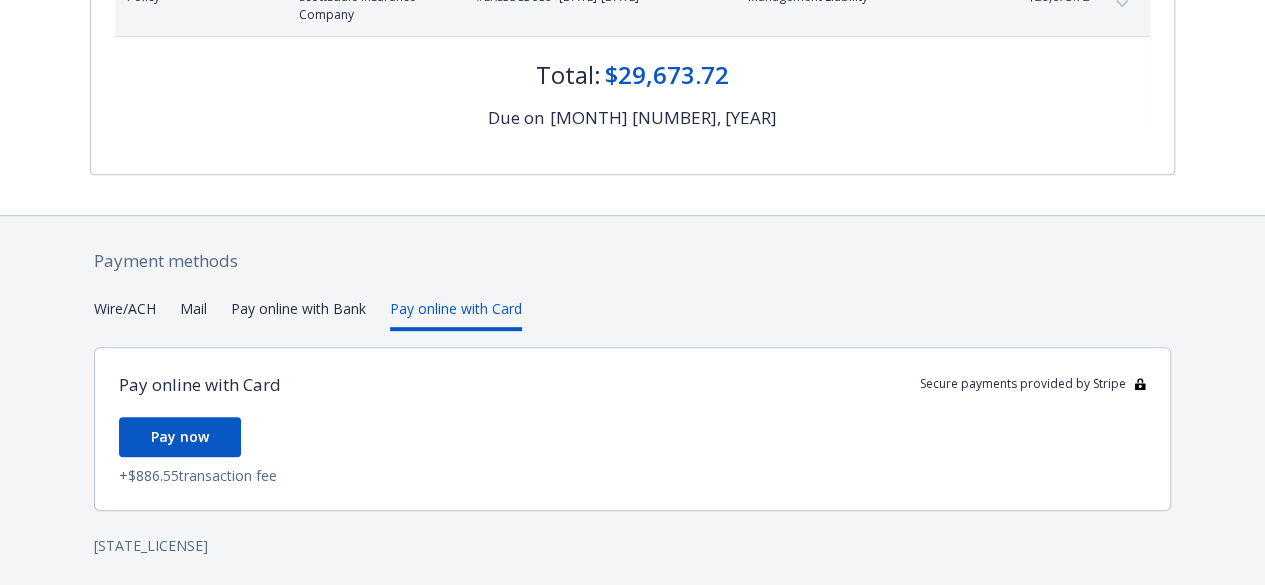 click on "Payment methods Wire/ACH Mail Pay online with Bank Pay online with Card Pay online with Card Secure payments provided by Stripe Pay now + $886.55  transaction fee CA License # 0H55918" at bounding box center (632, 402) 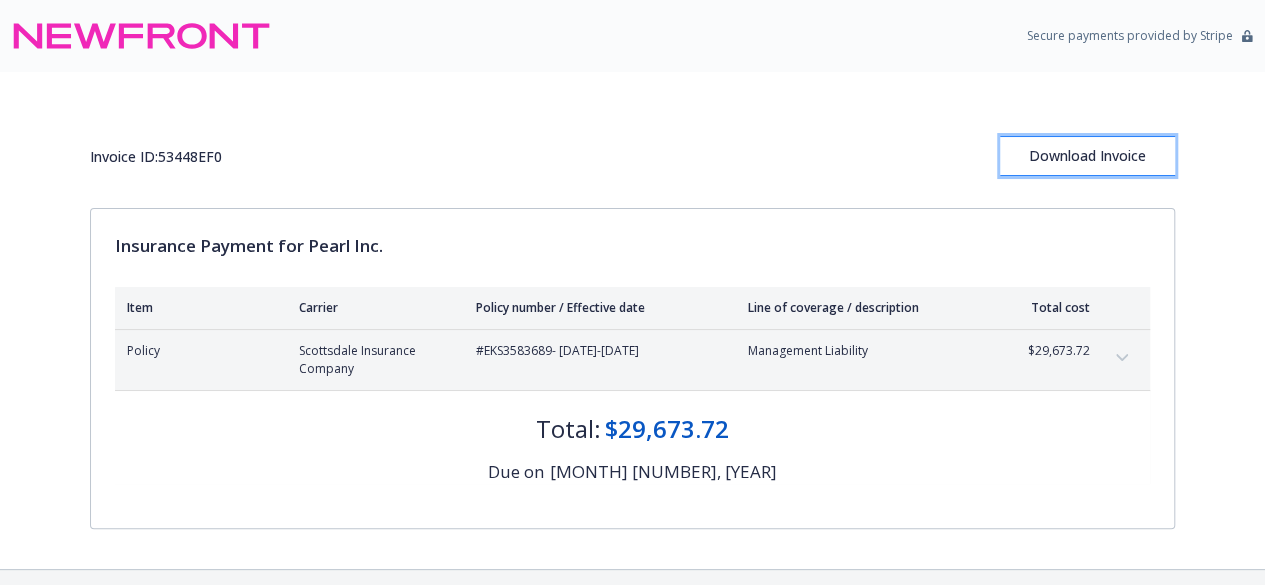 click on "Download Invoice" at bounding box center (1087, 156) 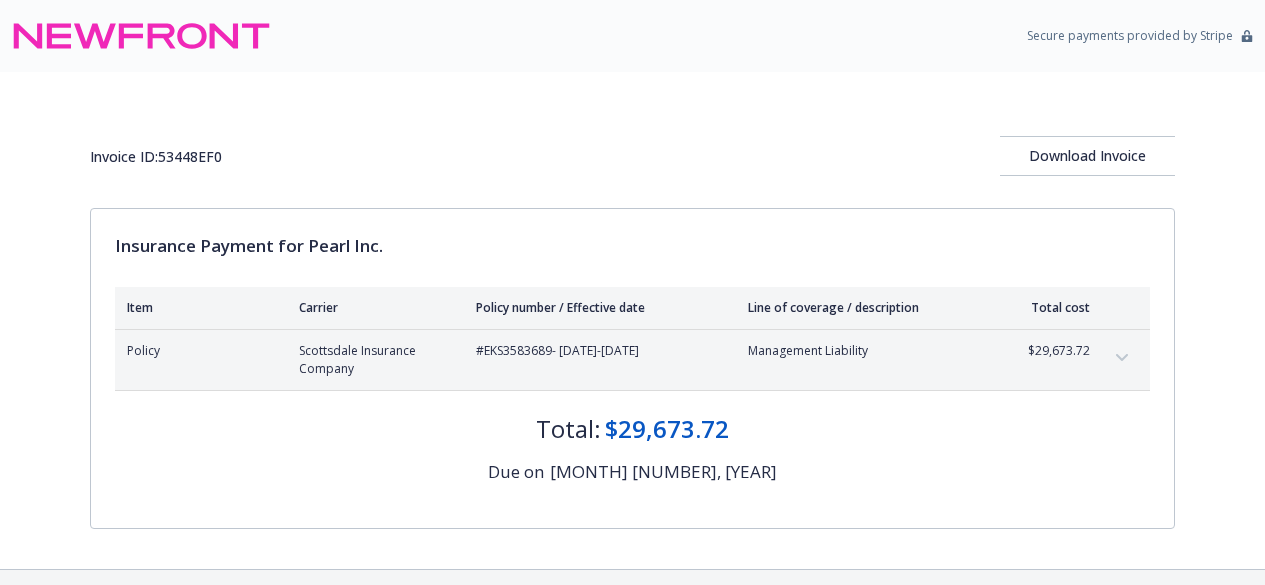 scroll, scrollTop: 0, scrollLeft: 0, axis: both 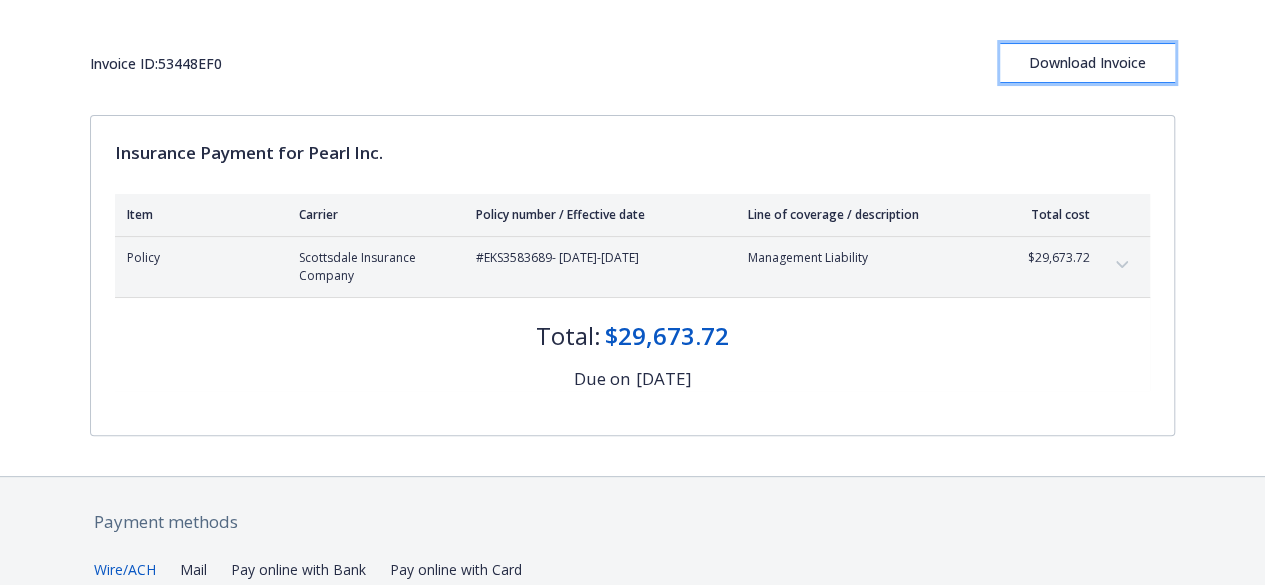 click on "Download Invoice" at bounding box center (1087, 63) 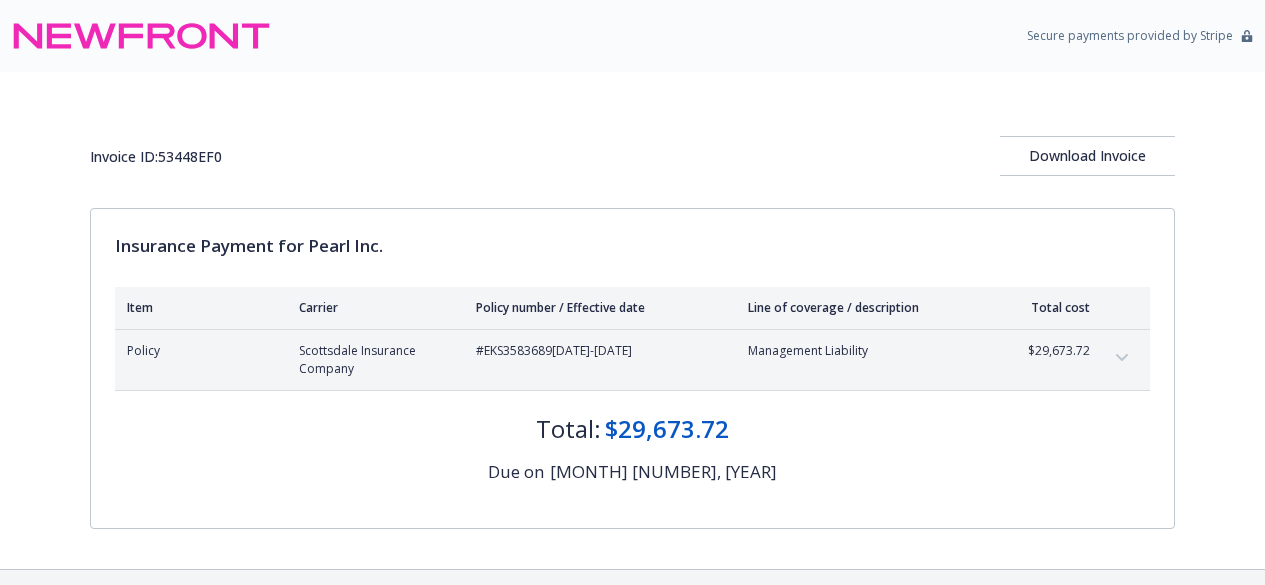 scroll, scrollTop: 0, scrollLeft: 0, axis: both 